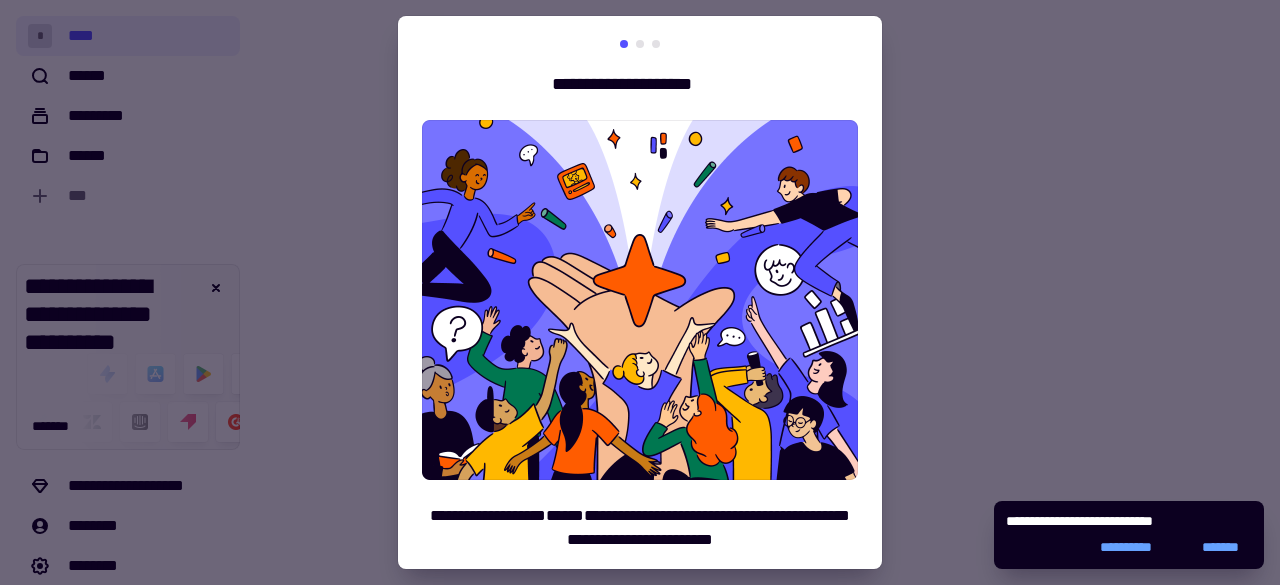 scroll, scrollTop: 0, scrollLeft: 0, axis: both 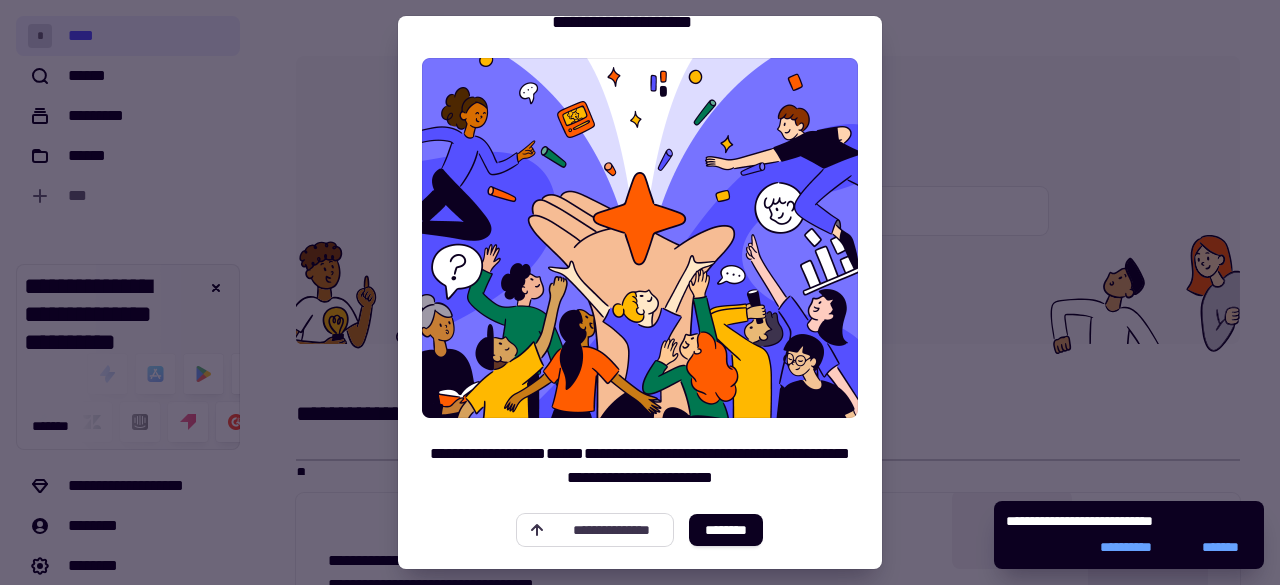 click on "**********" 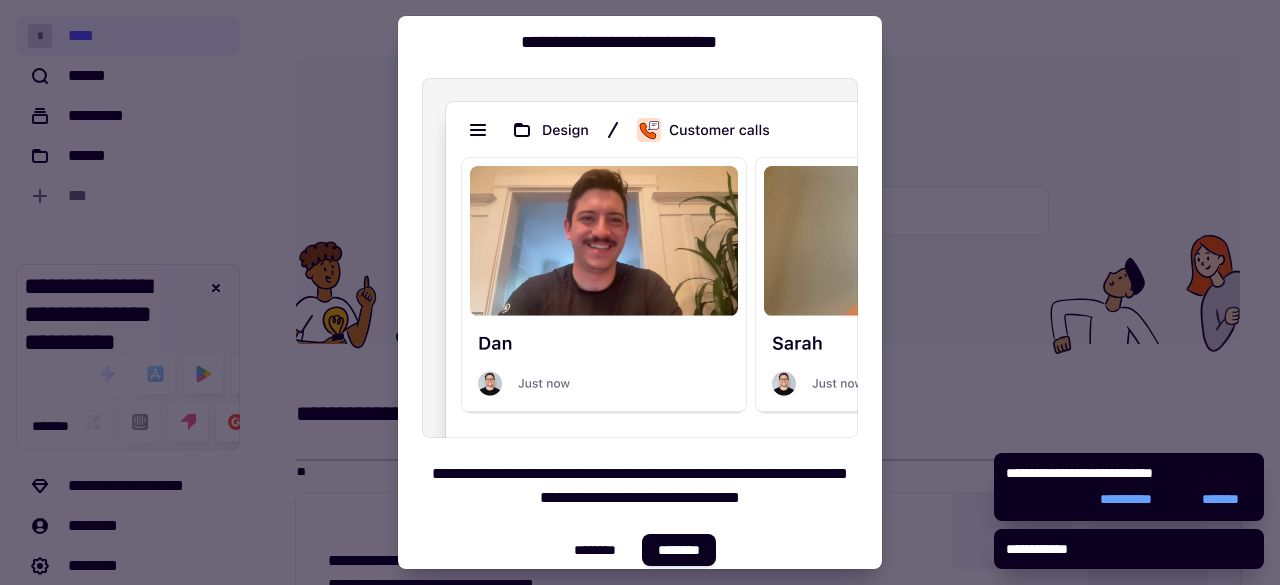 scroll, scrollTop: 62, scrollLeft: 0, axis: vertical 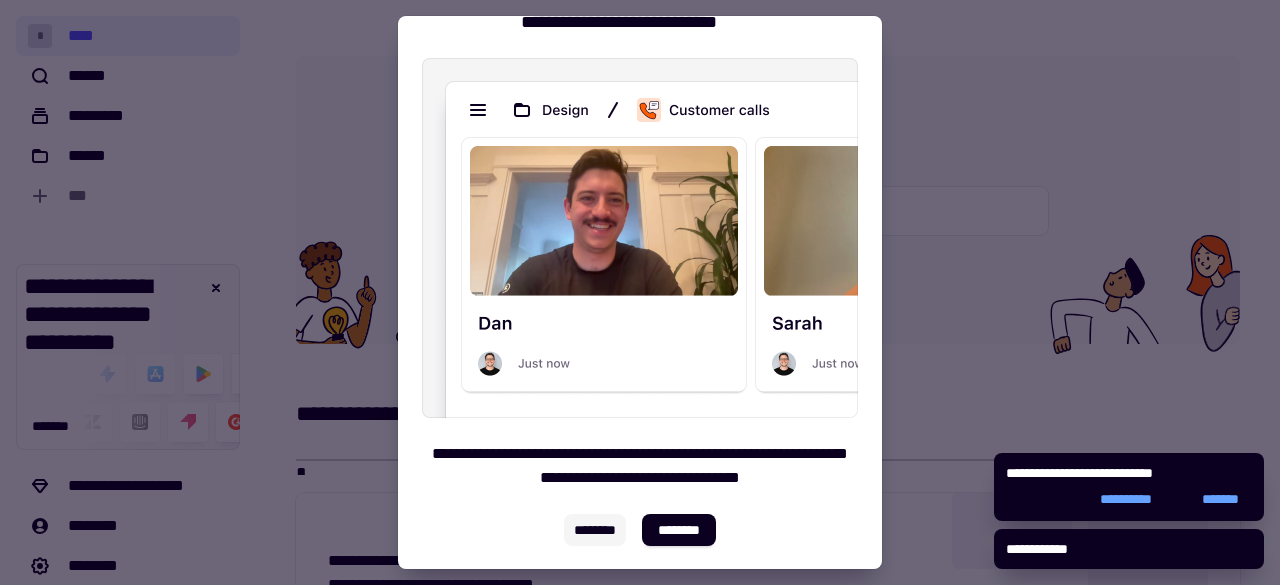 click on "********" 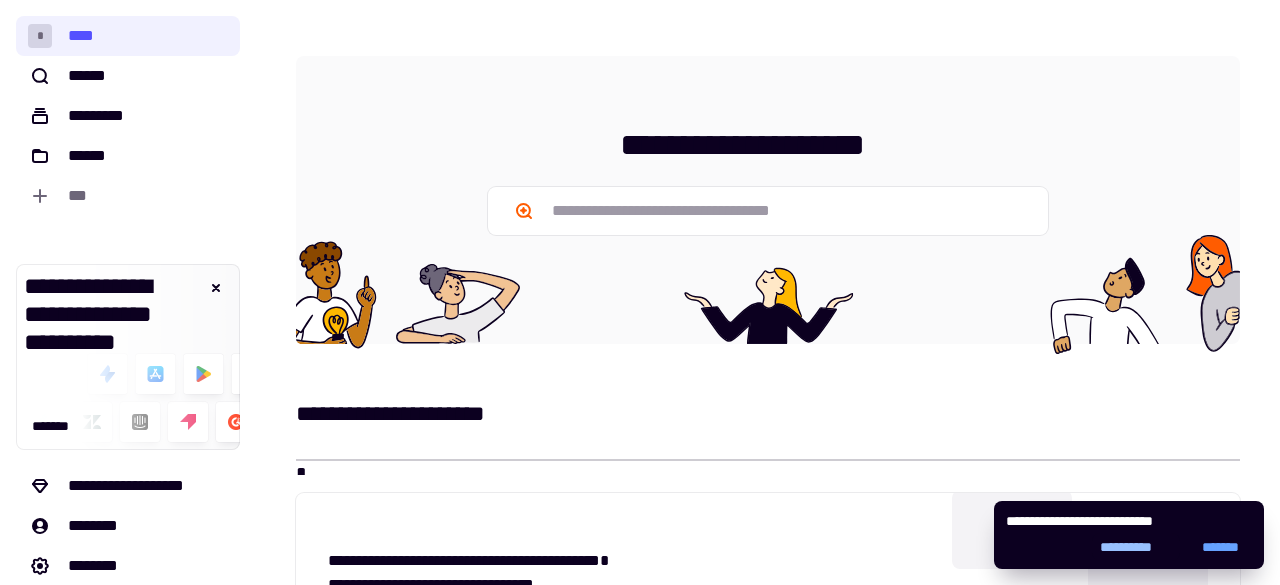 click on "**********" 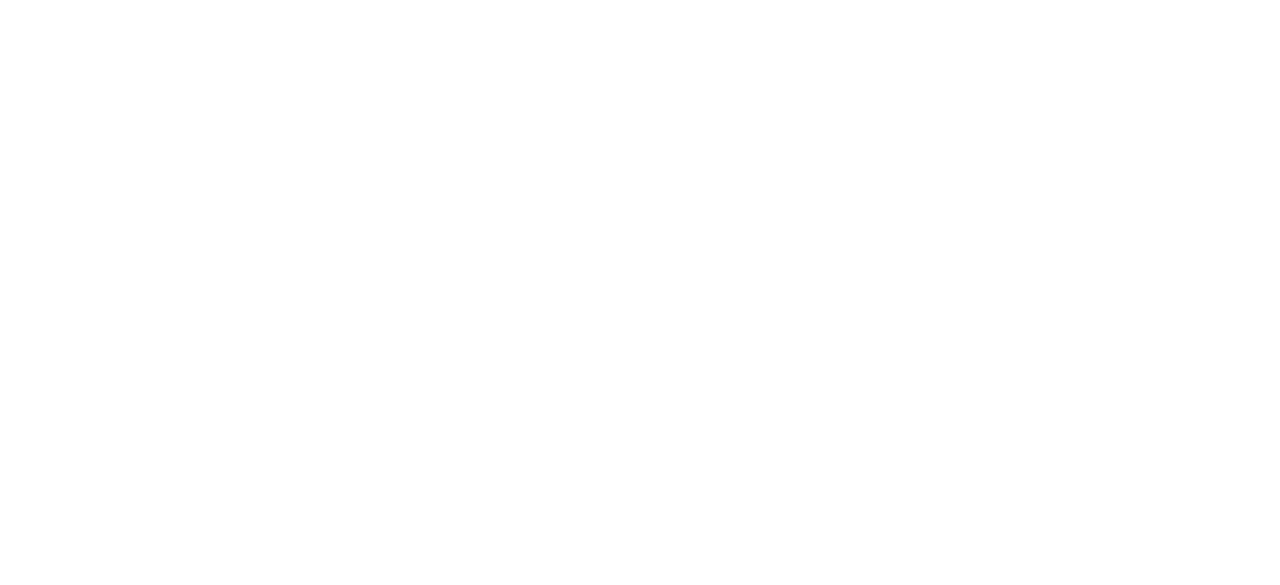 scroll, scrollTop: 0, scrollLeft: 0, axis: both 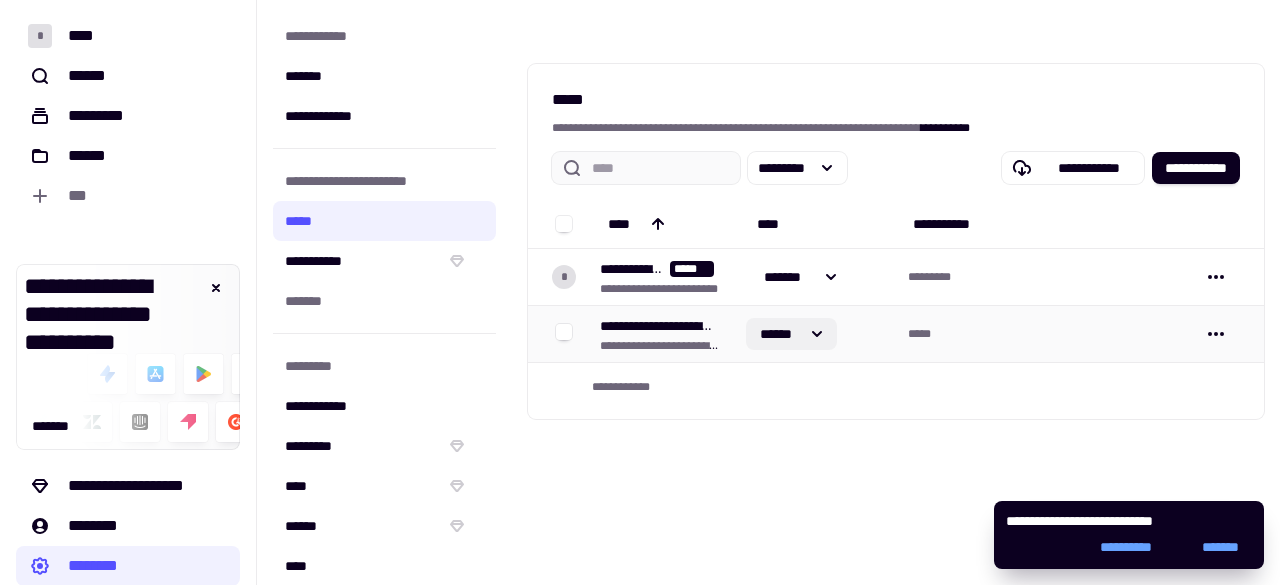 click 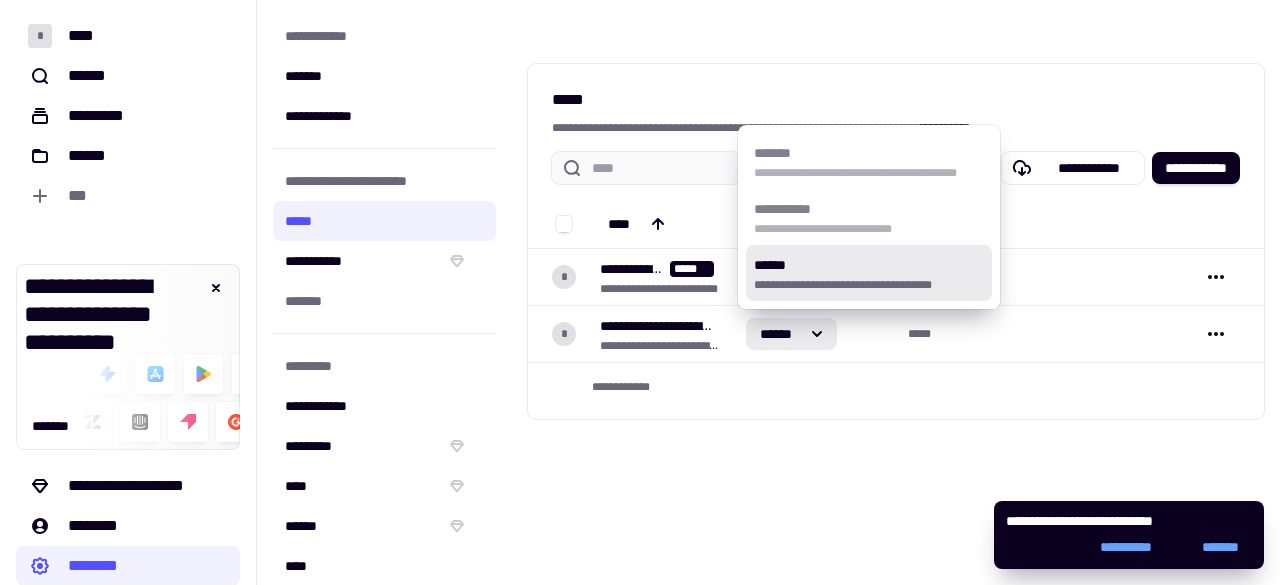 click on "**********" at bounding box center [869, 217] 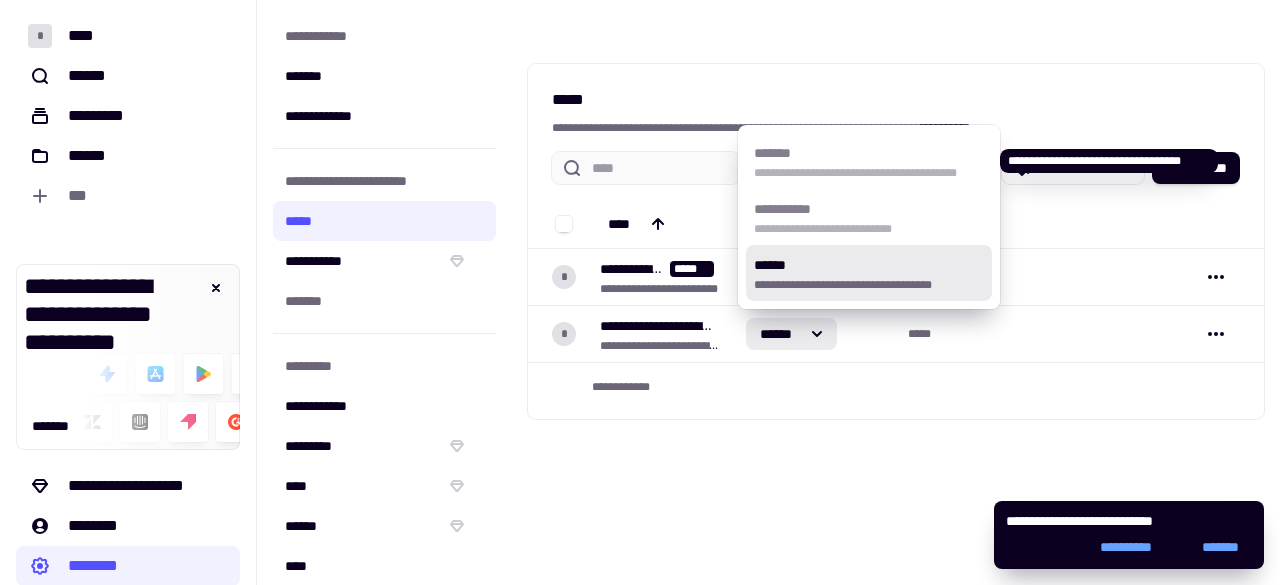 click on "**********" at bounding box center (869, 161) 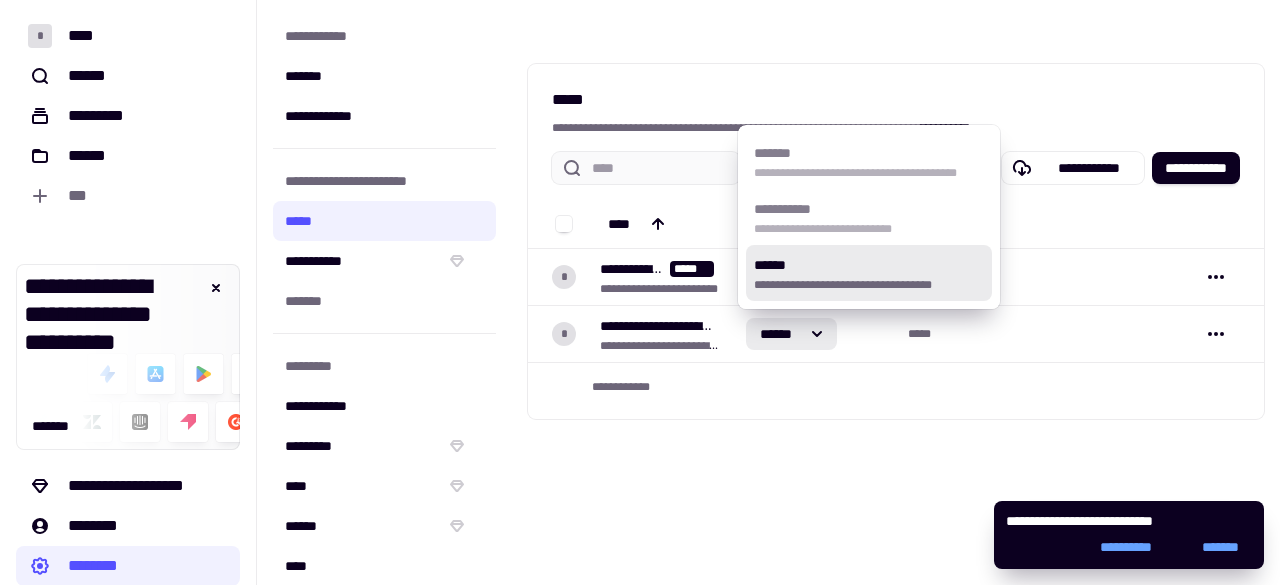 click on "**********" at bounding box center [896, 241] 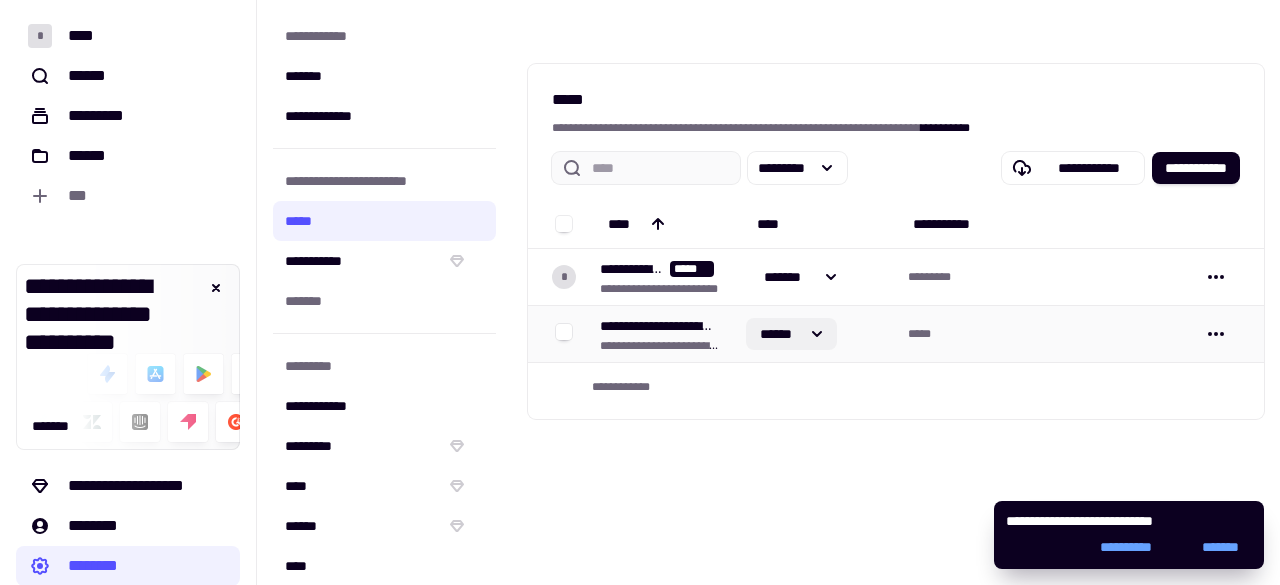 click 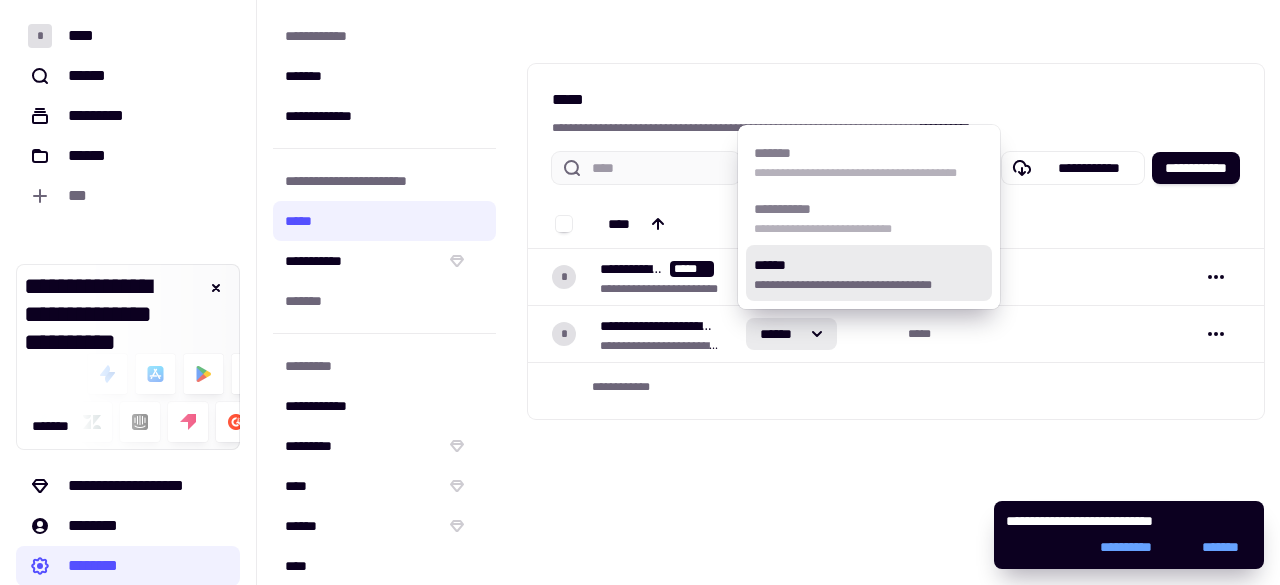 click on "**********" at bounding box center (869, 217) 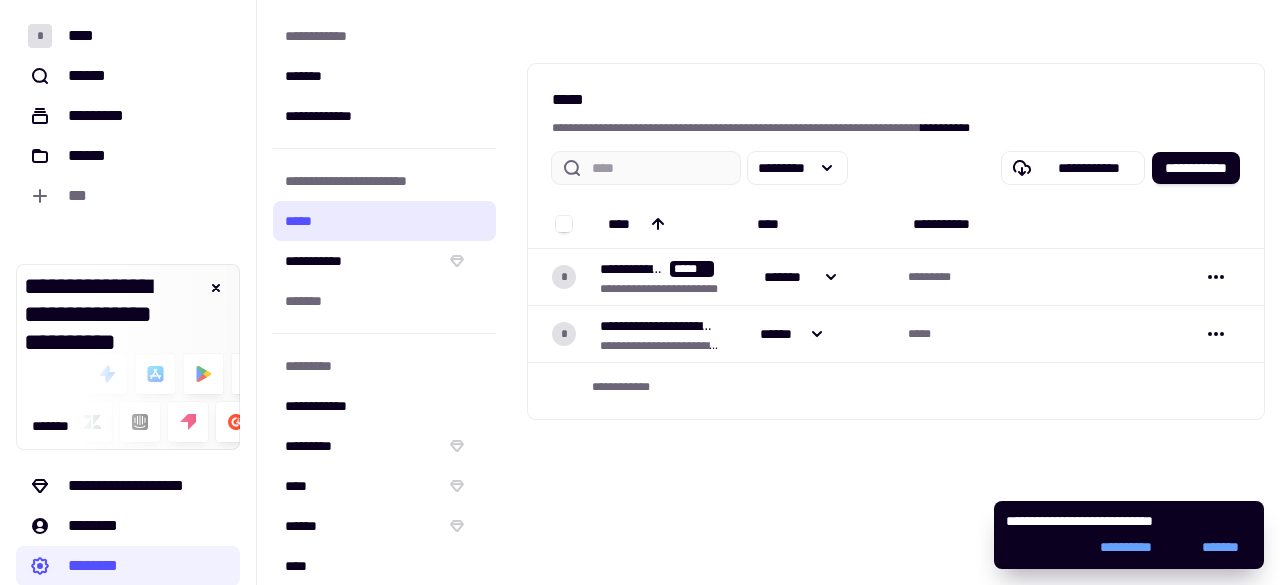 click on "*****" 